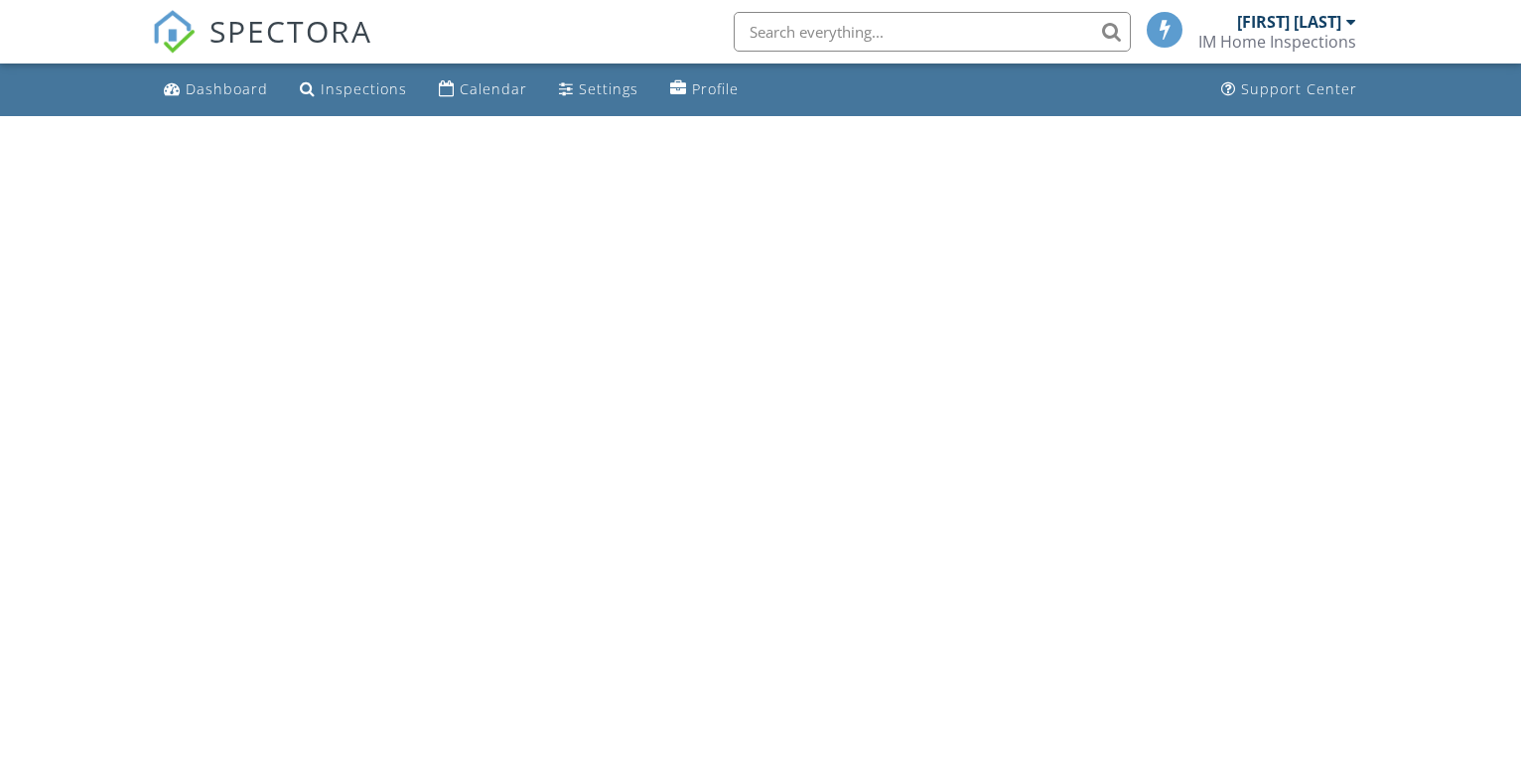 scroll, scrollTop: 0, scrollLeft: 0, axis: both 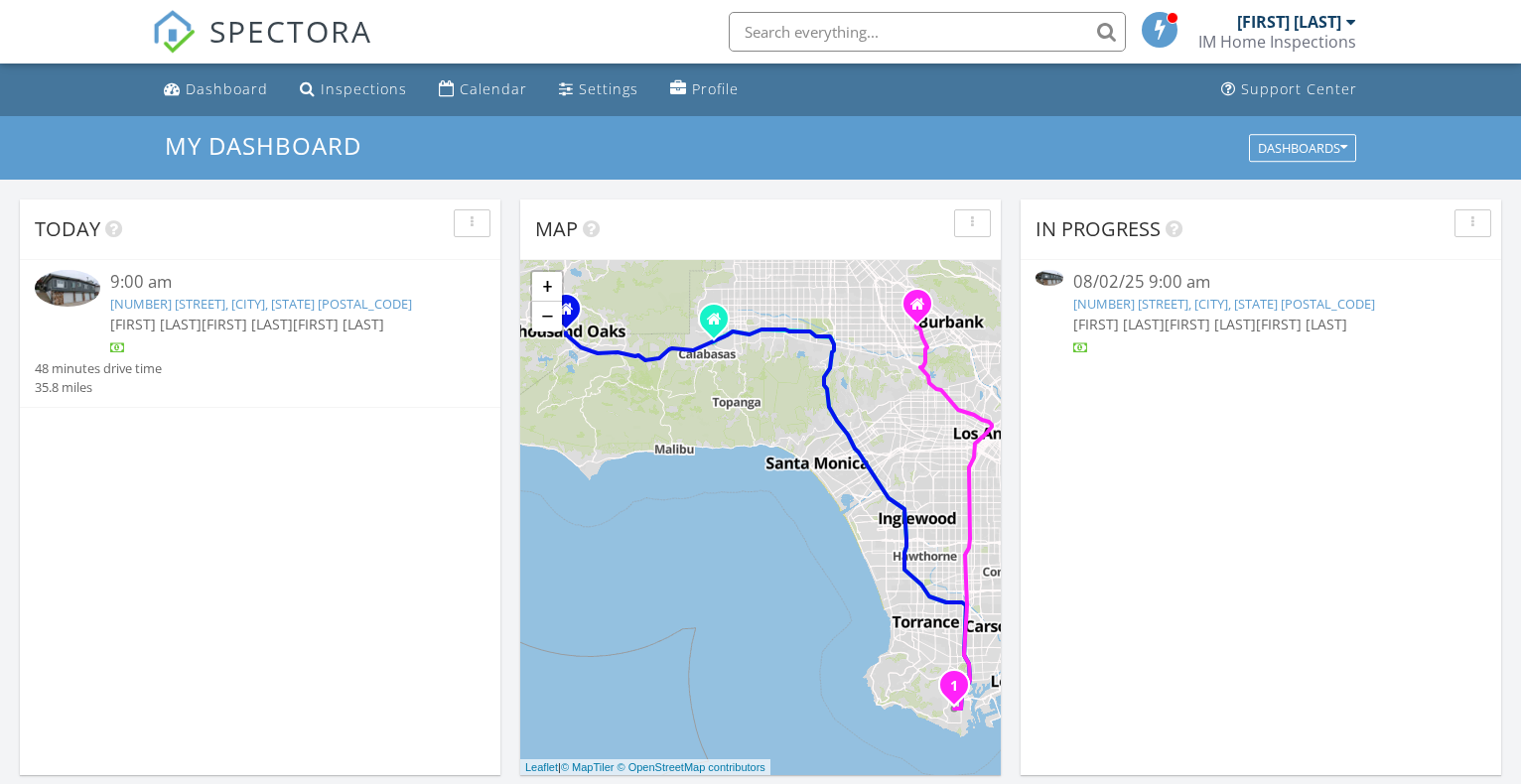 click on "[NUMBER] [STREET], [CITY], [STATE] [POSTAL_CODE]" at bounding box center [1224, 304] 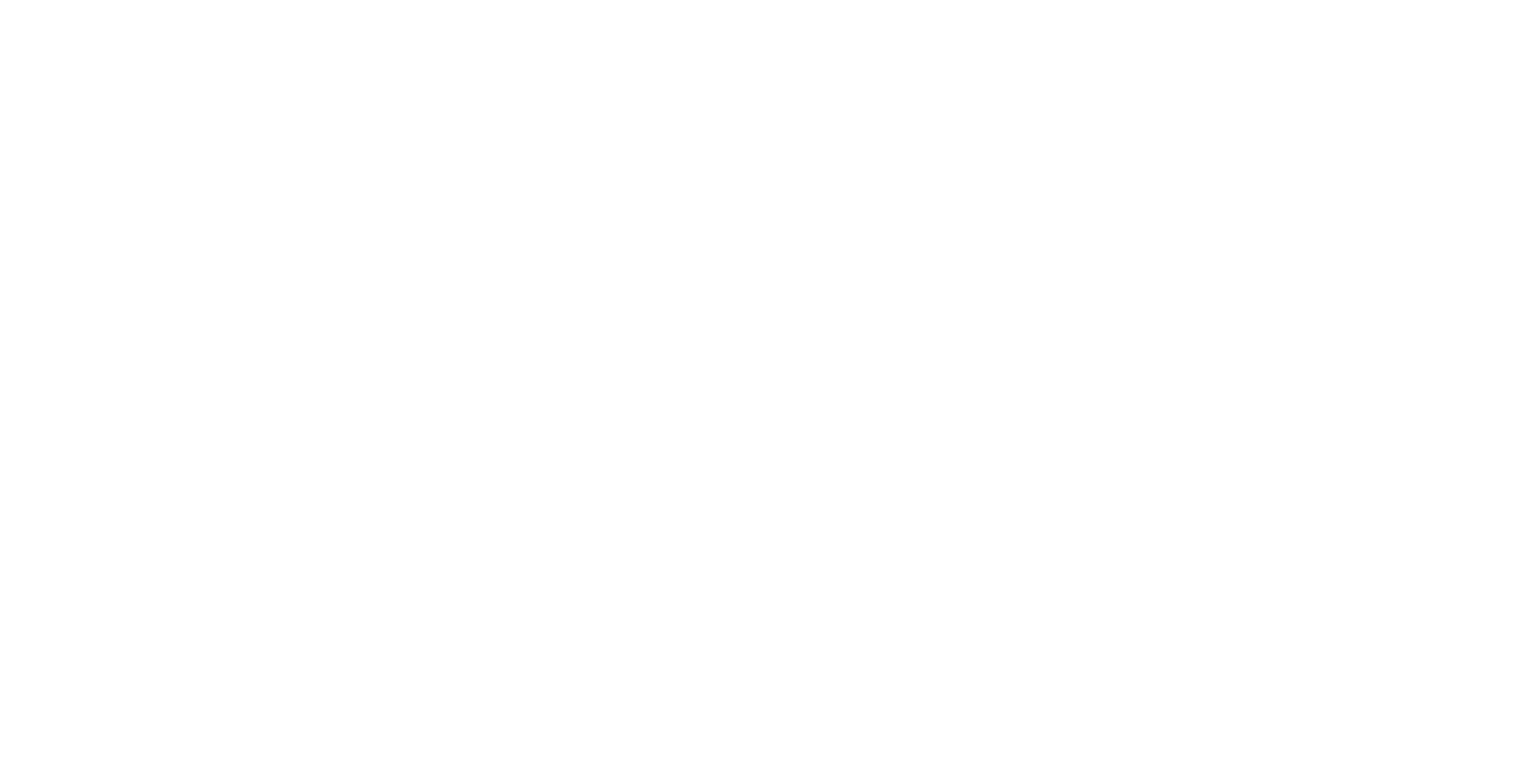 scroll, scrollTop: 0, scrollLeft: 0, axis: both 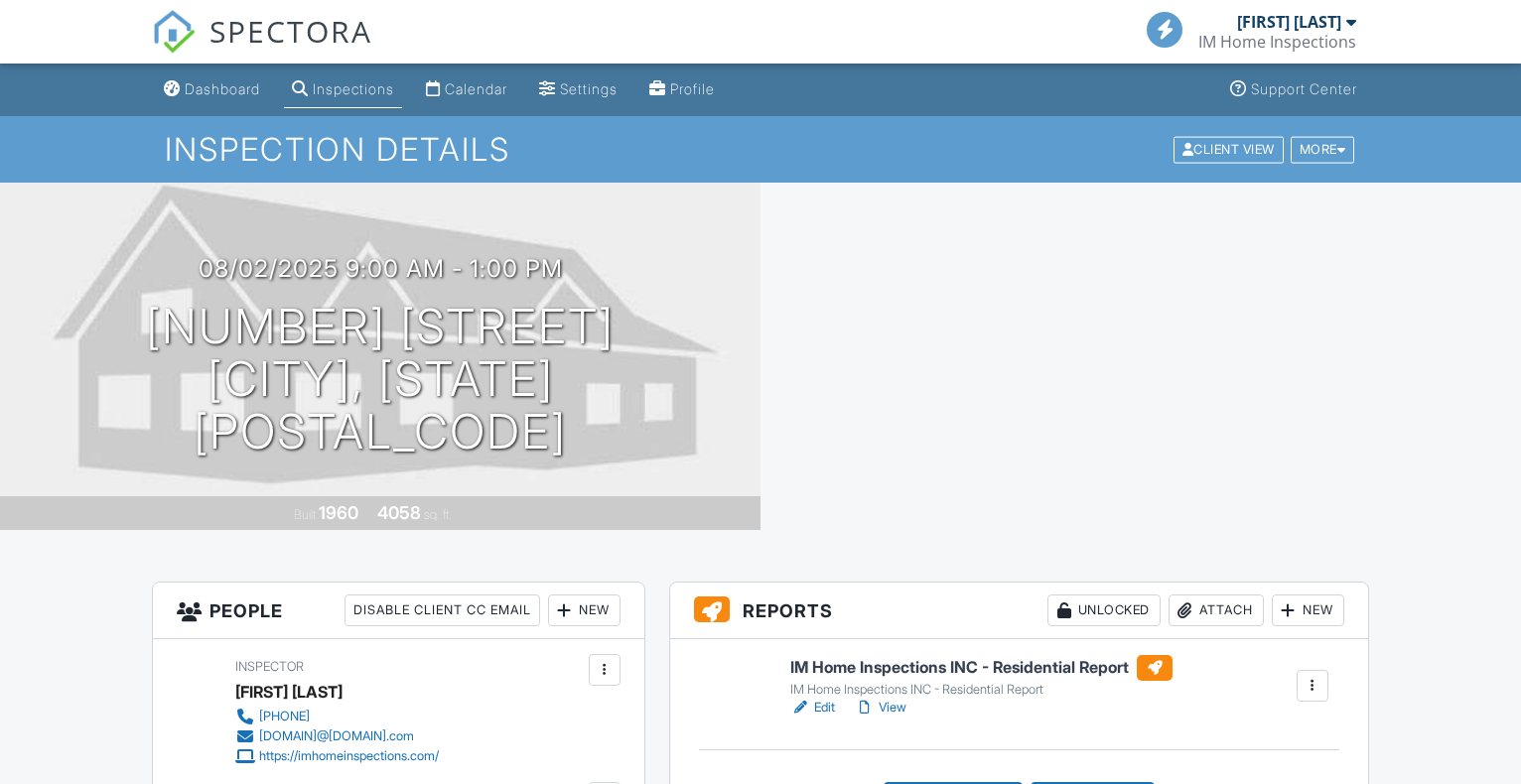 click on "View" at bounding box center (881, 708) 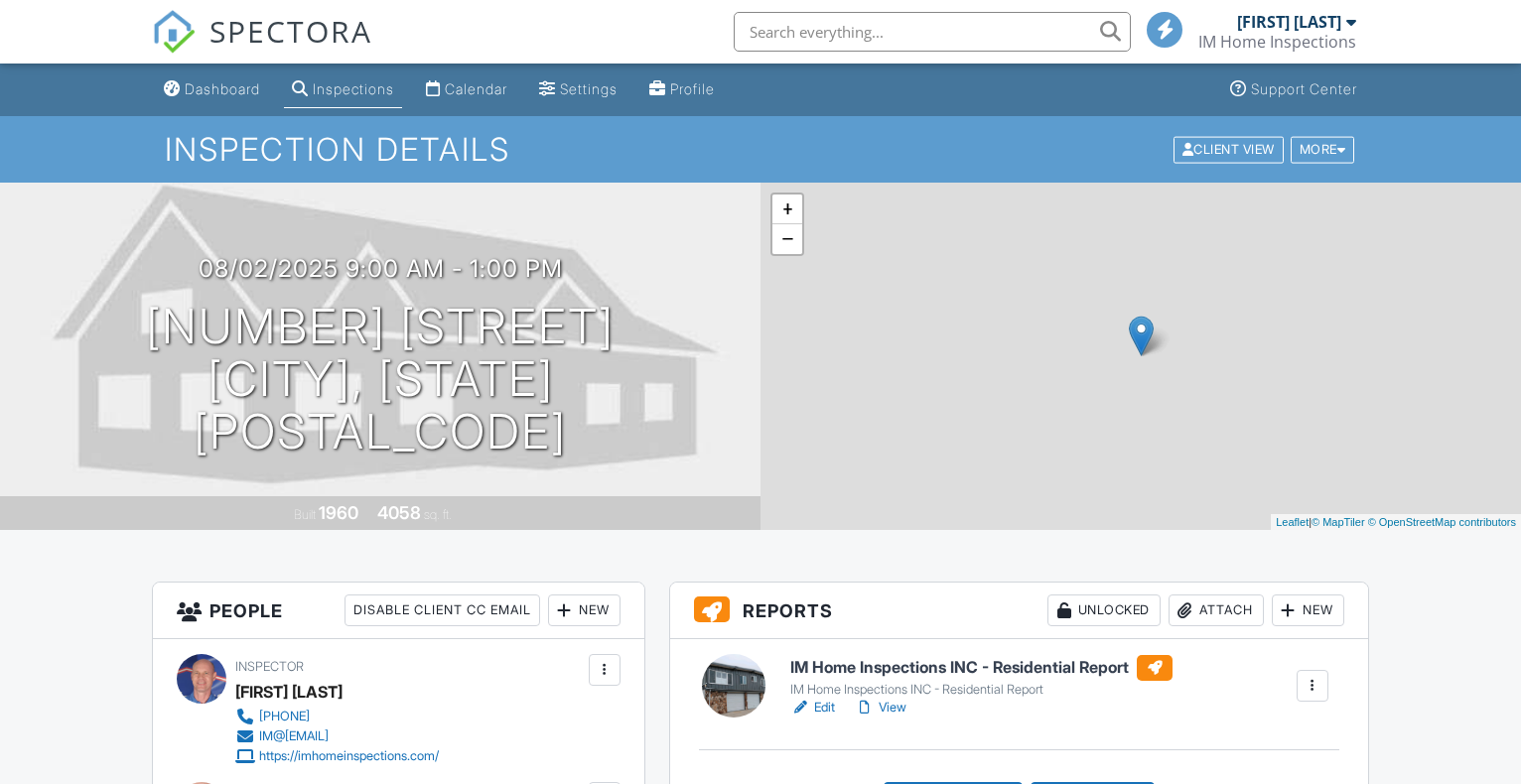 click on "Edit" at bounding box center [812, 708] 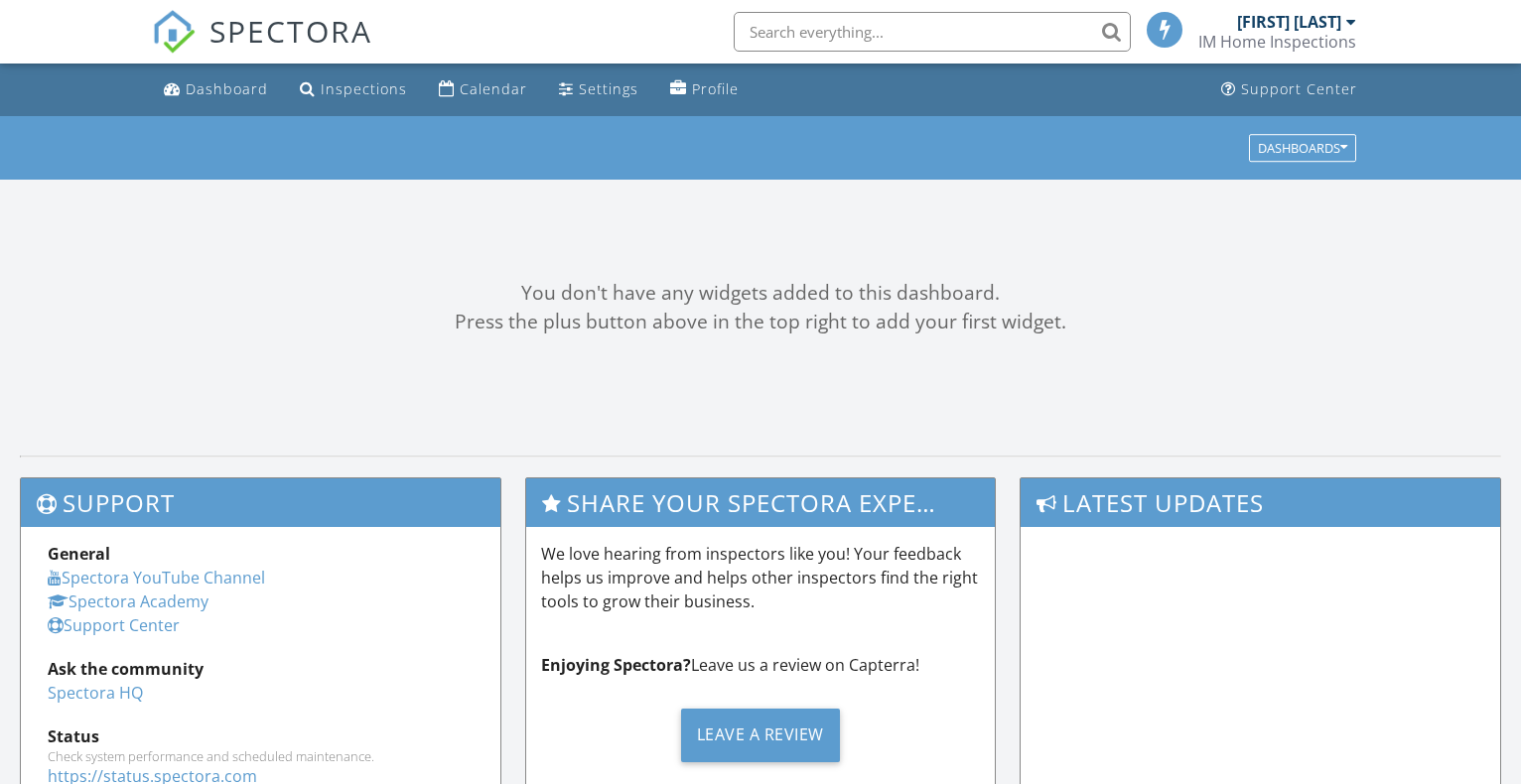 scroll, scrollTop: 0, scrollLeft: 0, axis: both 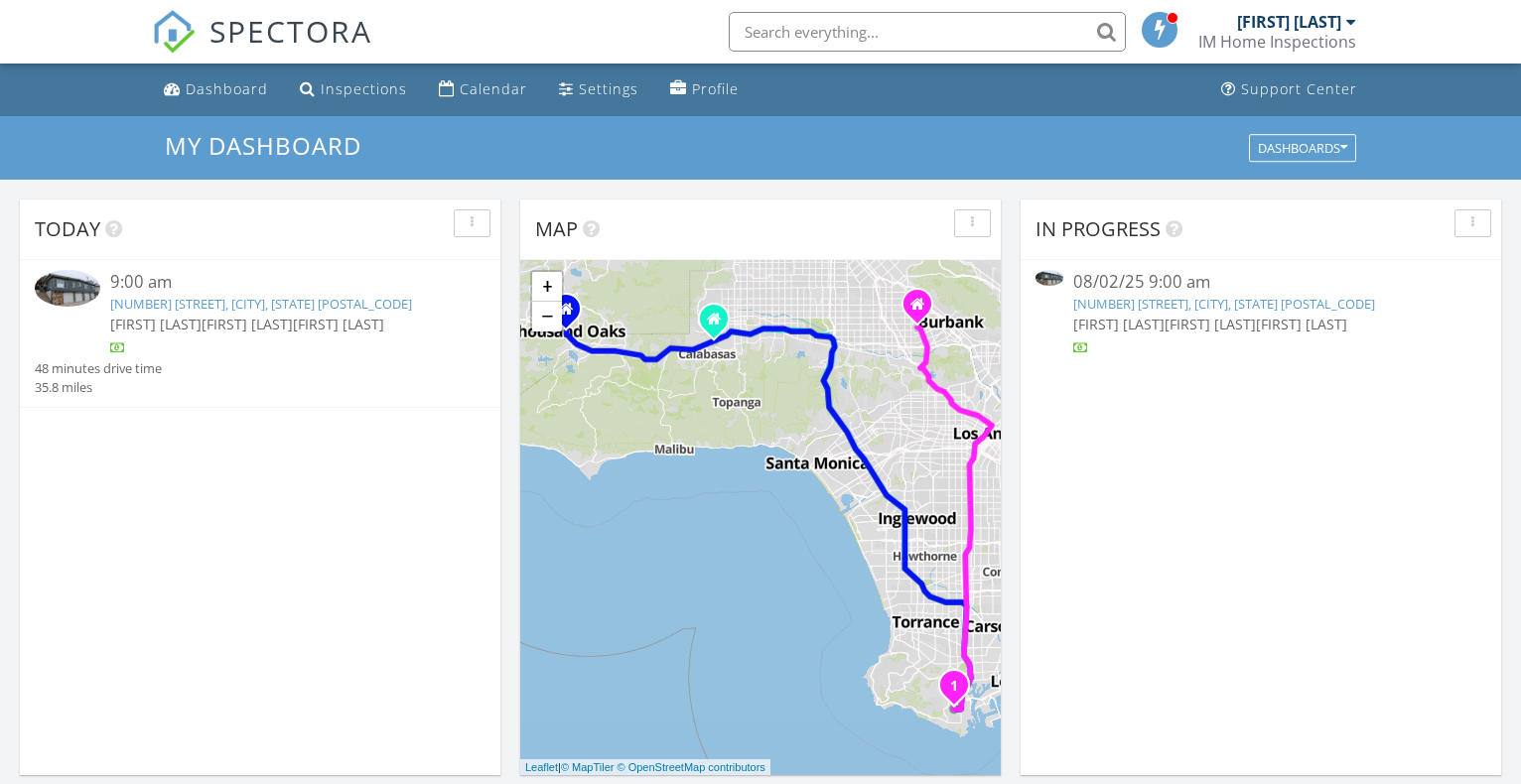 click on "[NUMBER] [STREET], [CITY], [STATE] [POSTAL_CODE]" at bounding box center [261, 304] 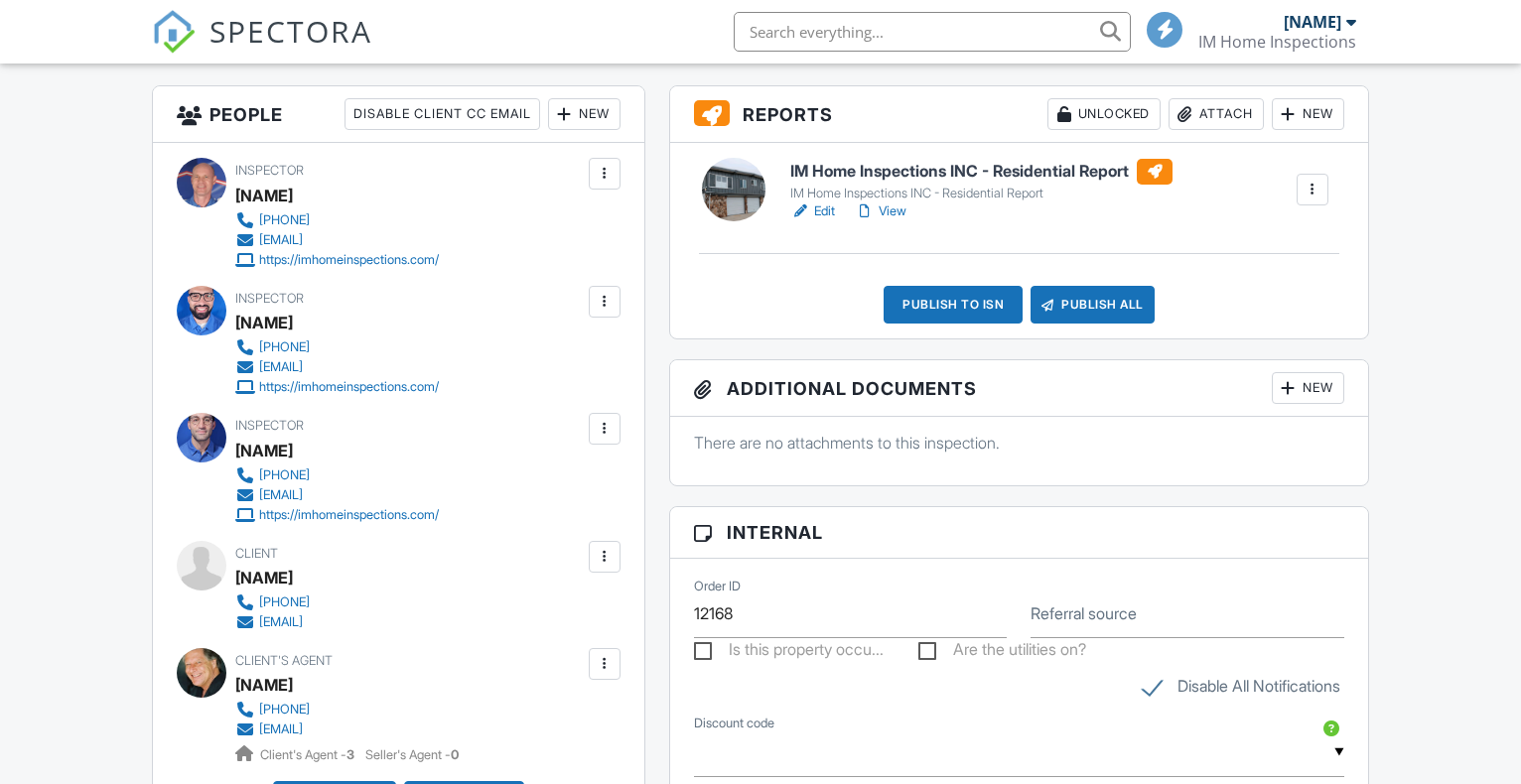 scroll, scrollTop: 496, scrollLeft: 0, axis: vertical 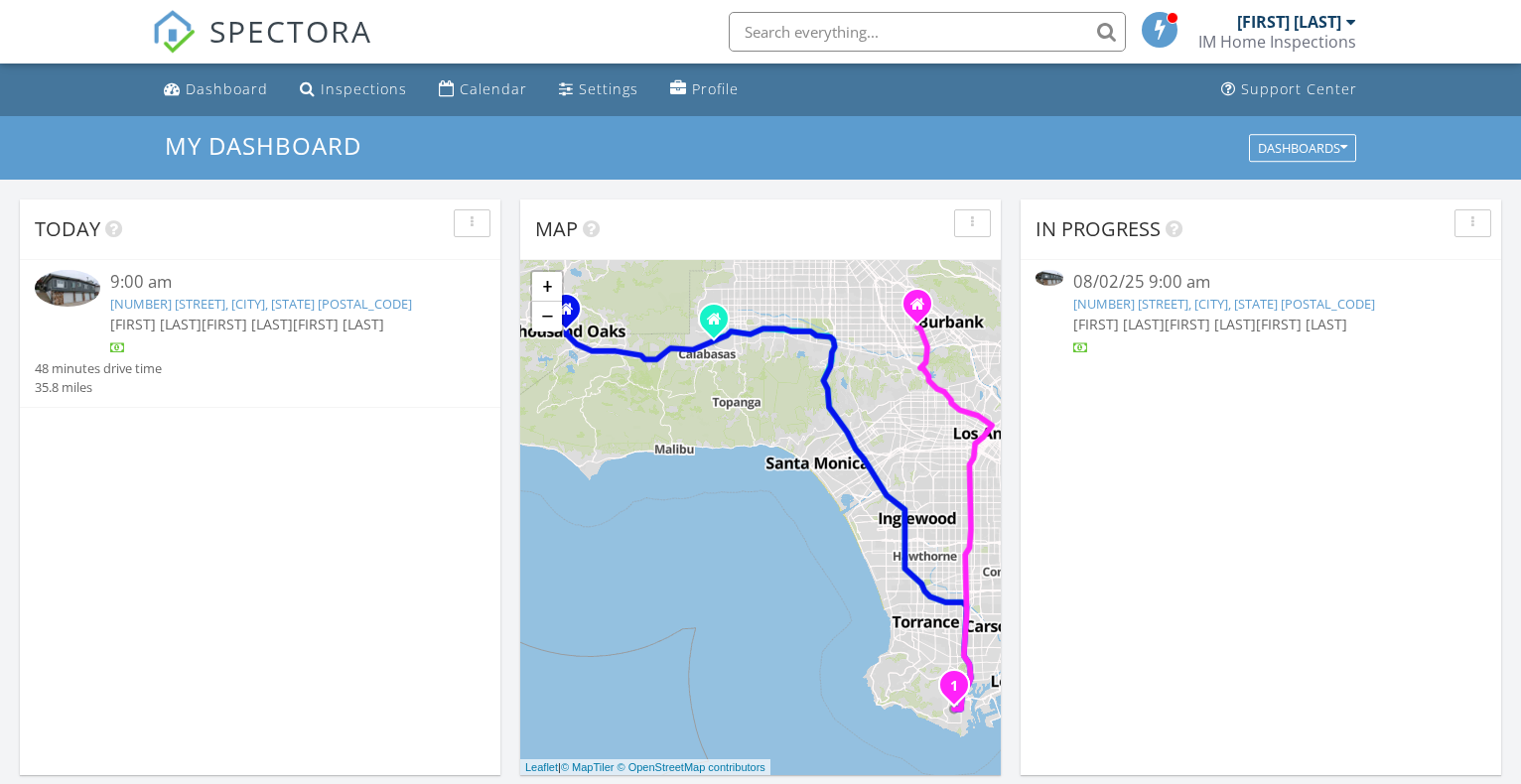 click on "719 Oro Terrace, San Pedro, CA 90731" at bounding box center (261, 304) 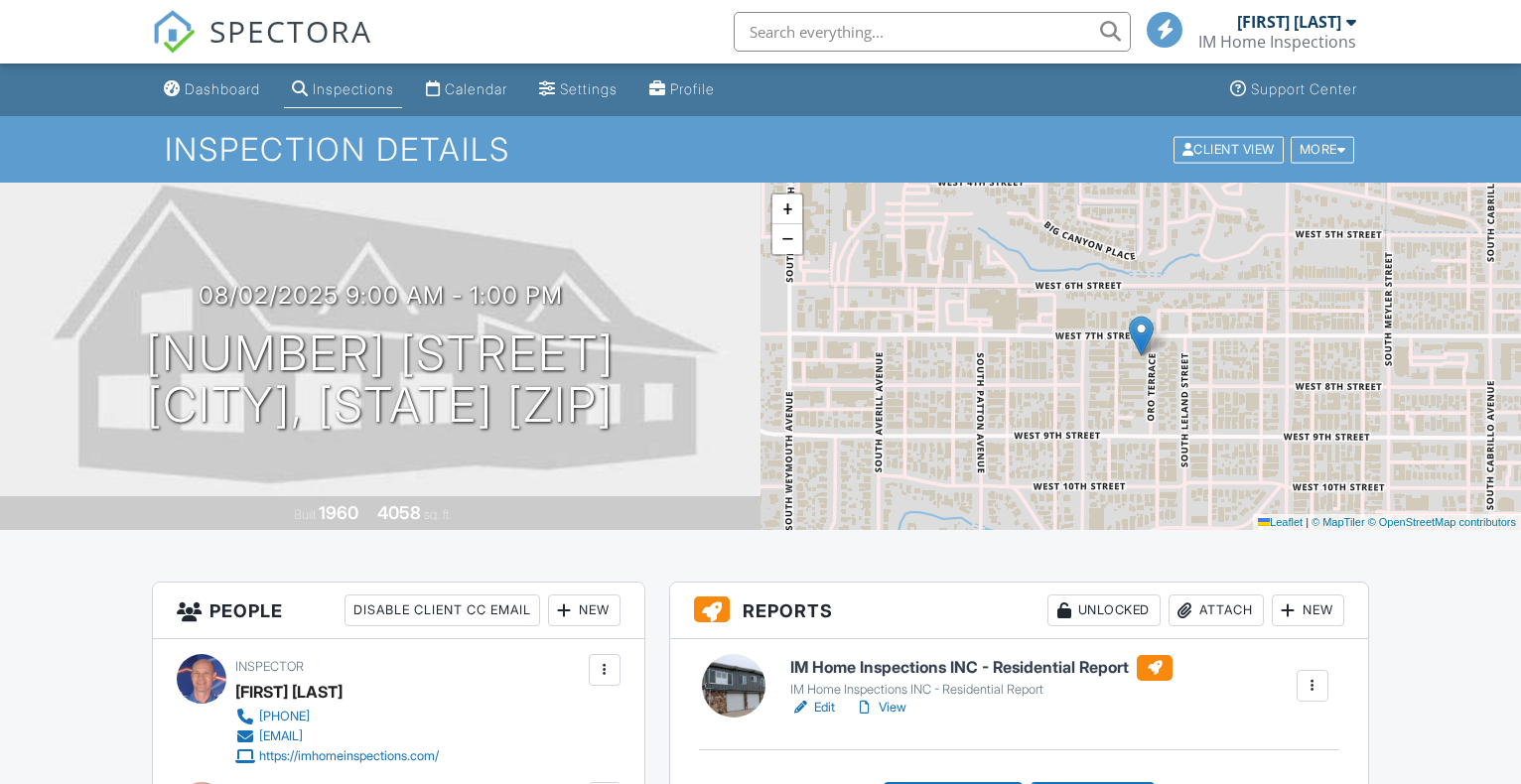 scroll, scrollTop: 0, scrollLeft: 0, axis: both 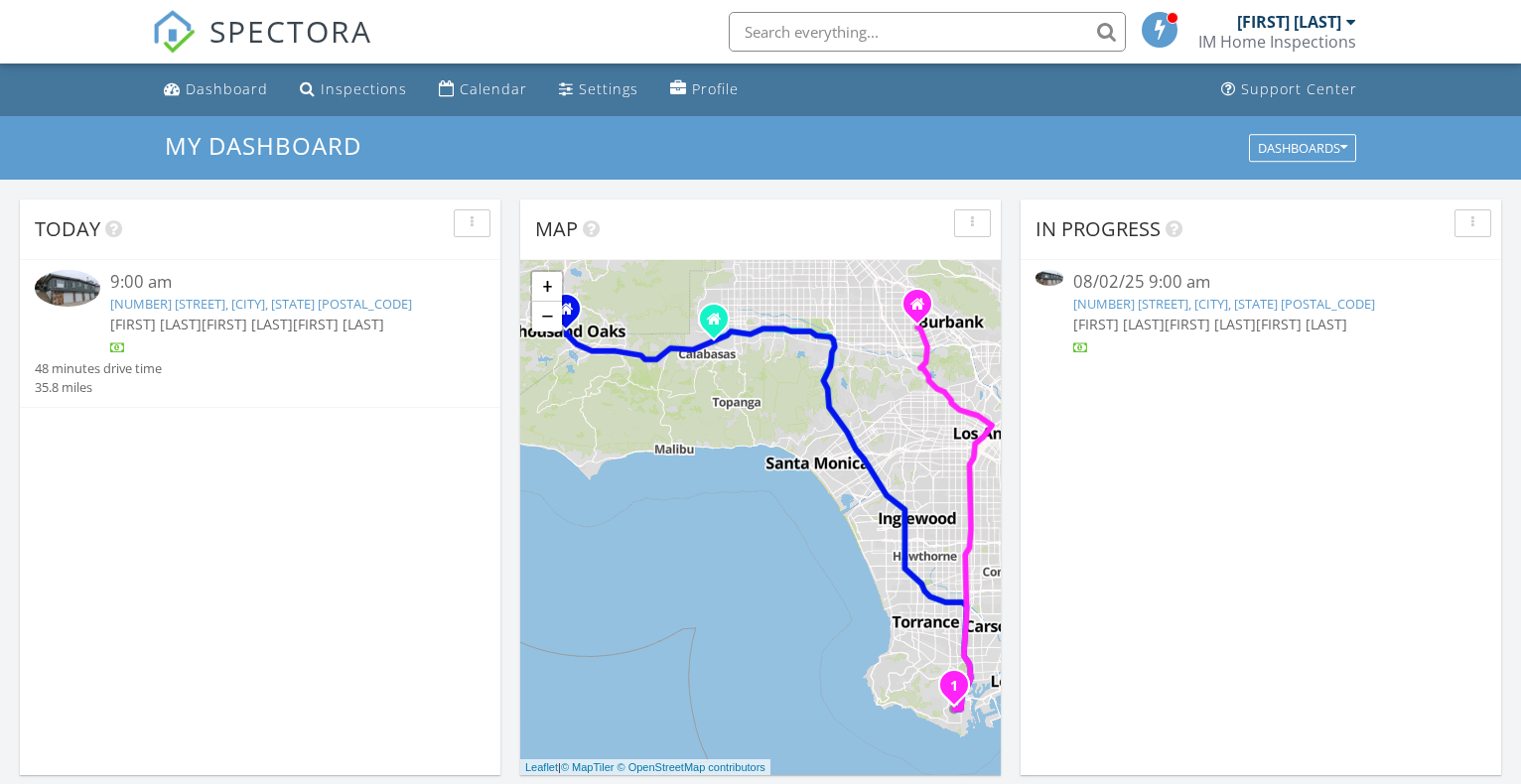 click on "719 Oro Terrace, San Pedro, CA 90731" at bounding box center [261, 304] 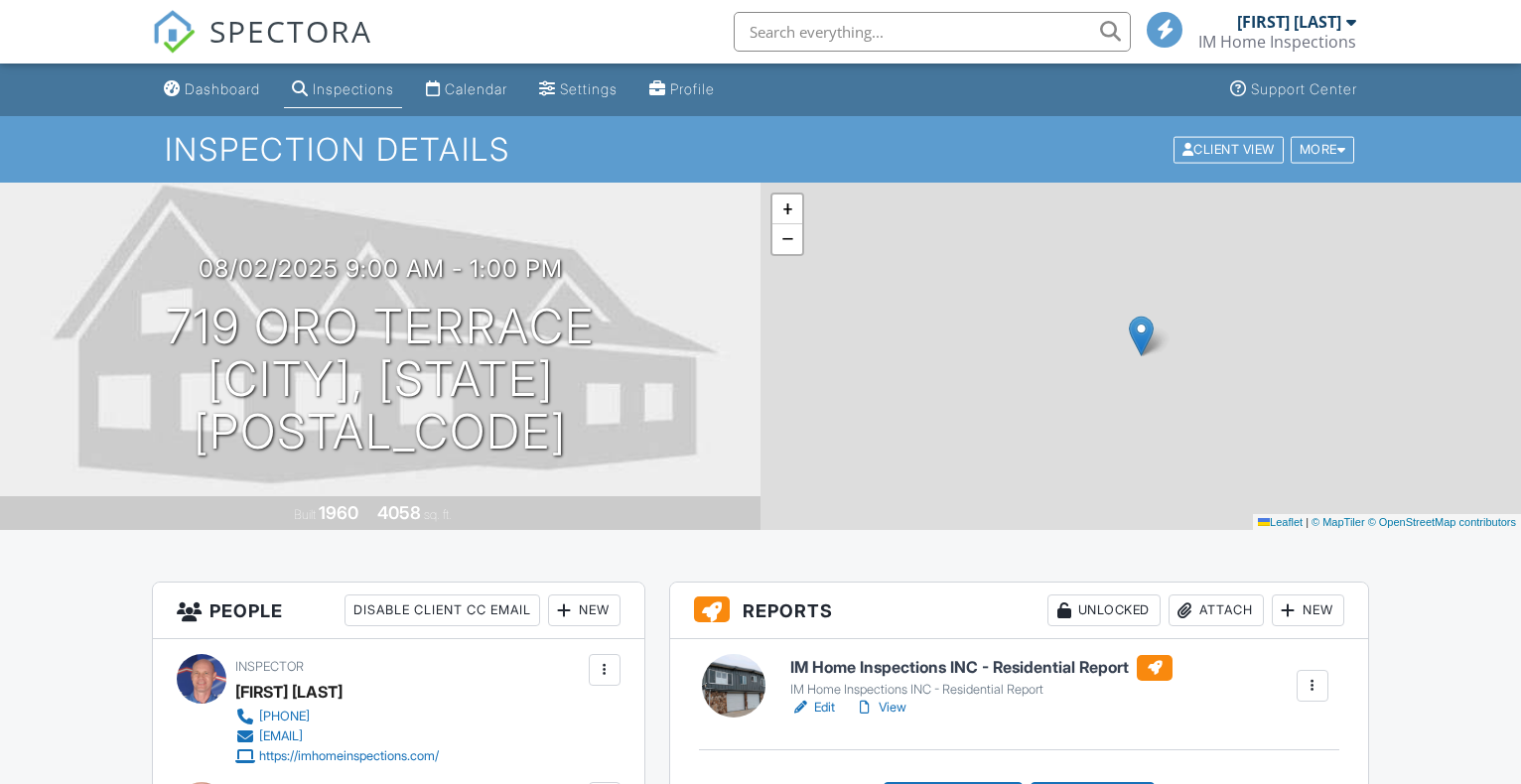 scroll, scrollTop: 0, scrollLeft: 0, axis: both 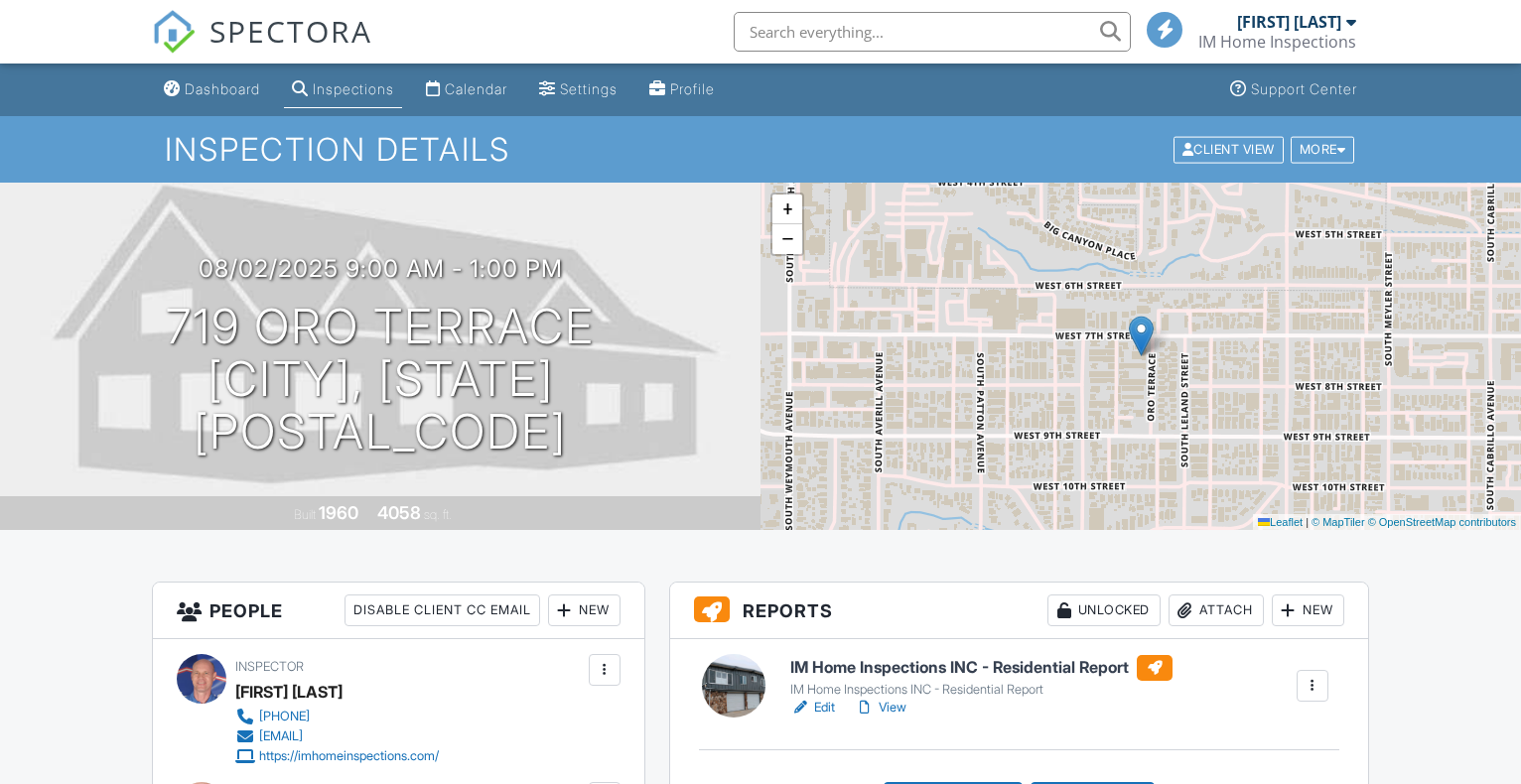 click on "View" at bounding box center [881, 708] 